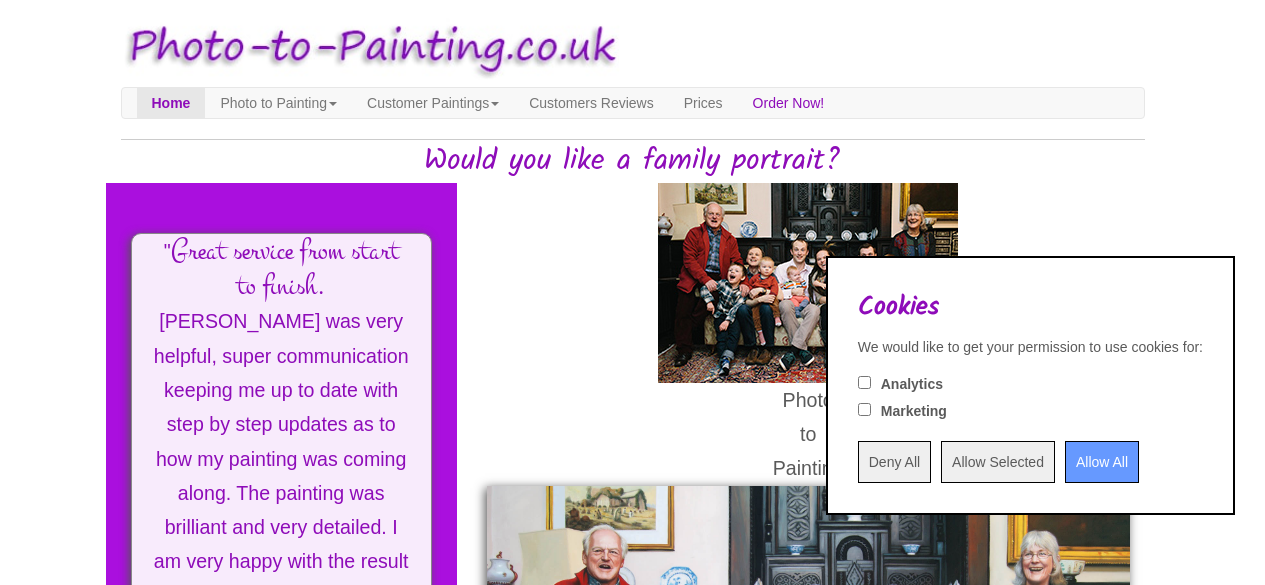 scroll, scrollTop: 0, scrollLeft: 0, axis: both 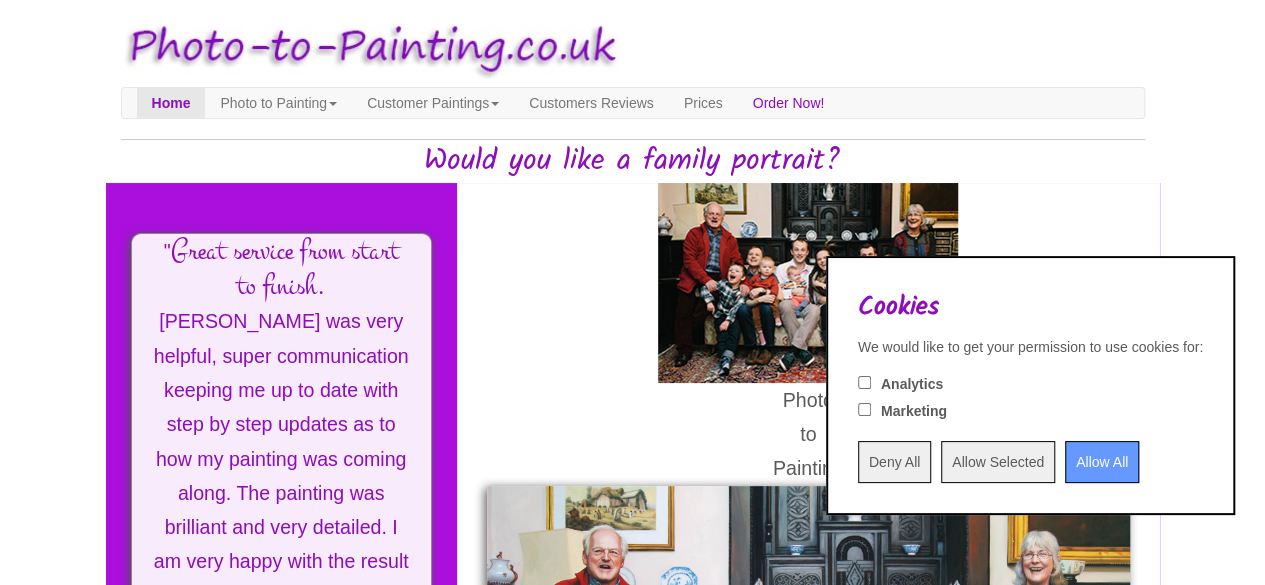 click on "Deny All" at bounding box center (894, 462) 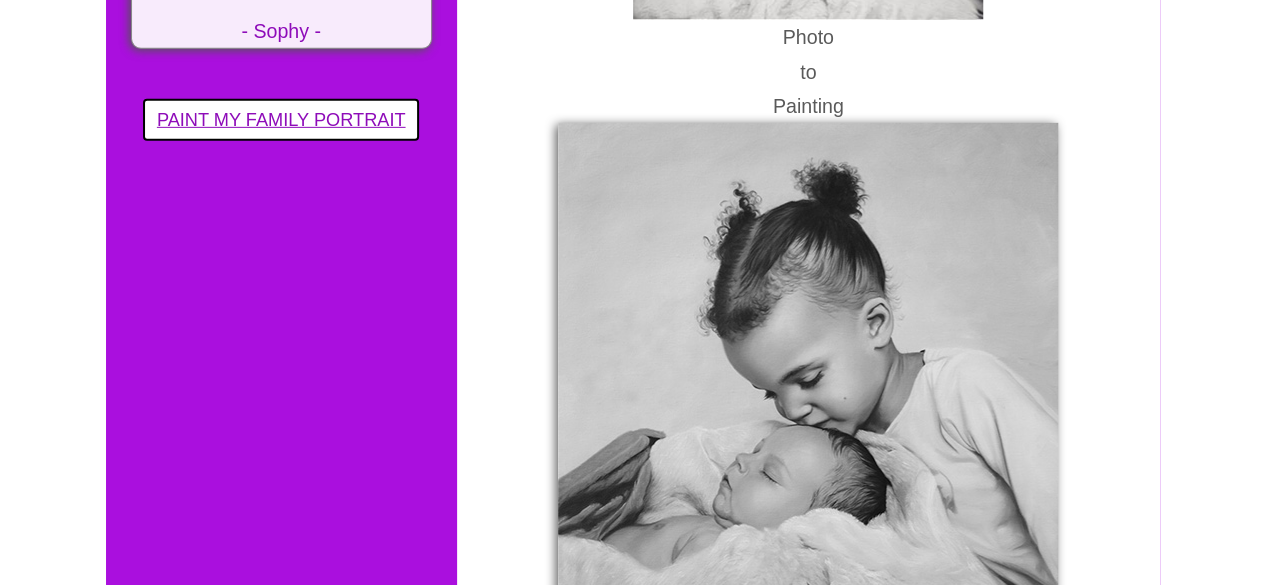 scroll, scrollTop: 3100, scrollLeft: 0, axis: vertical 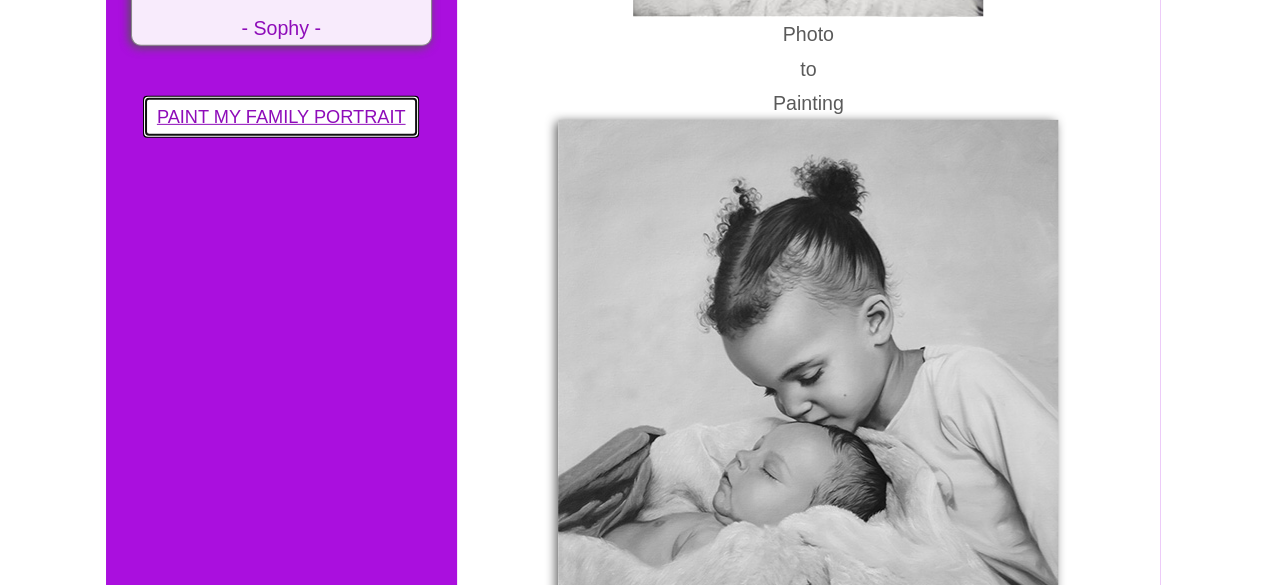 click on "PAINT MY FAMILY PORTRAIT" at bounding box center (281, 117) 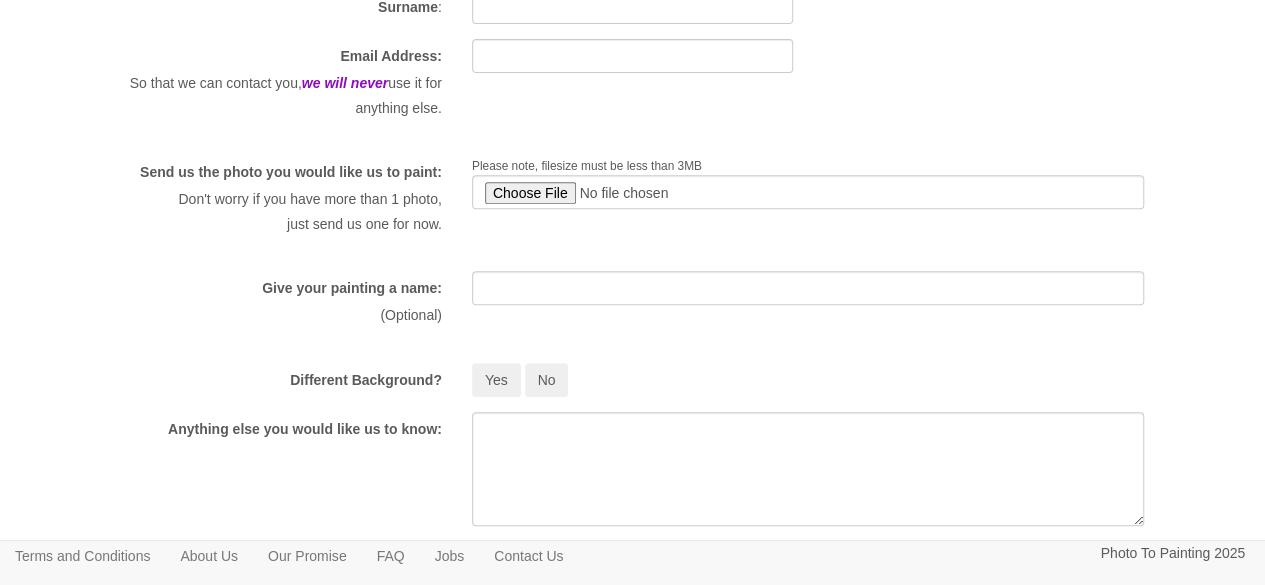 scroll, scrollTop: 0, scrollLeft: 0, axis: both 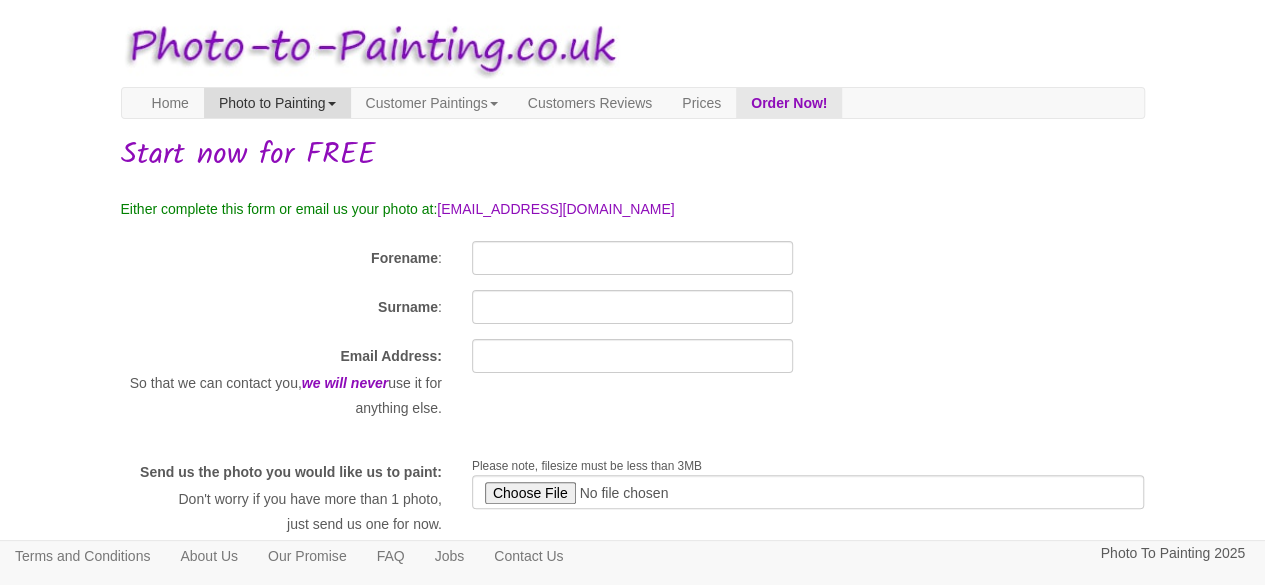 click on "Photo to Painting" at bounding box center [277, 103] 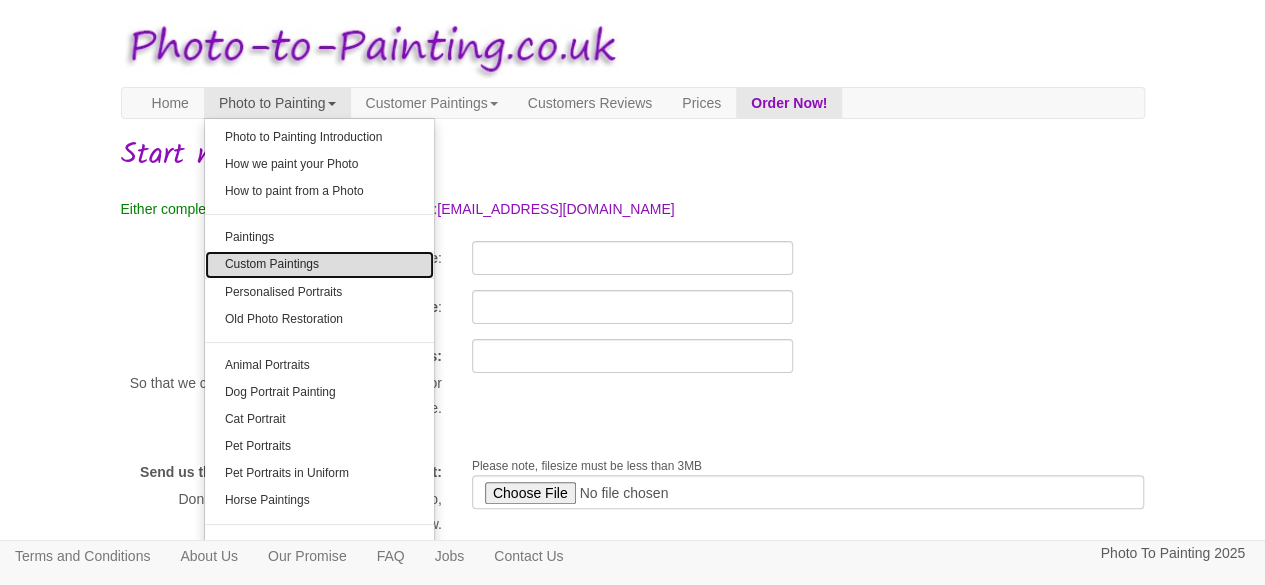 click on "Custom Paintings" at bounding box center (319, 264) 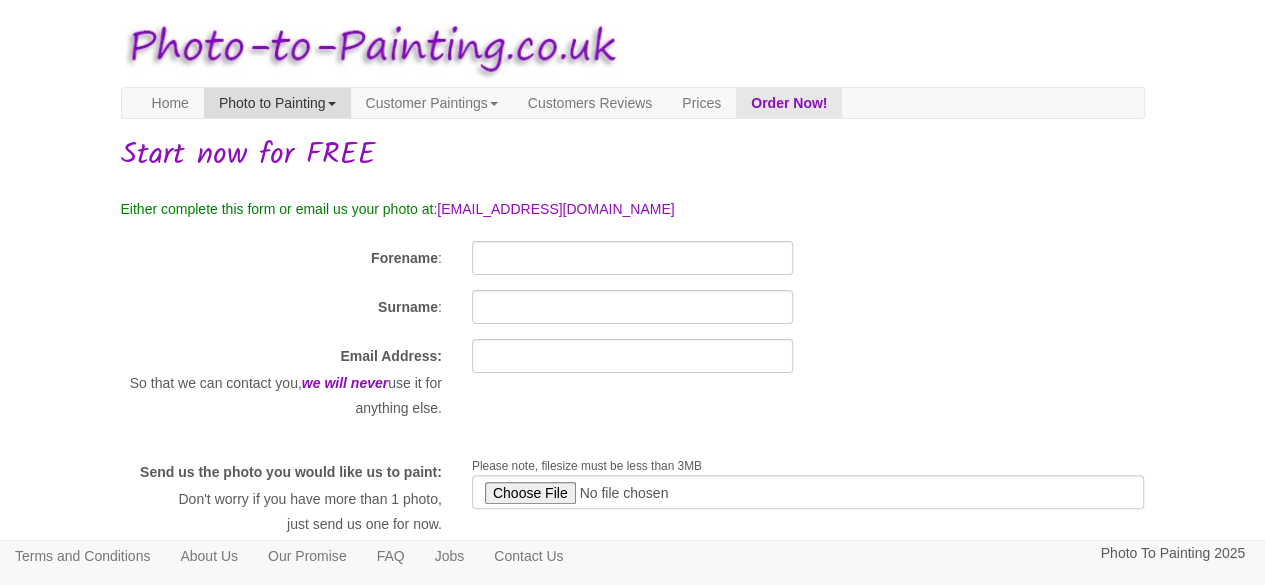 click on "Photo to Painting" at bounding box center [277, 103] 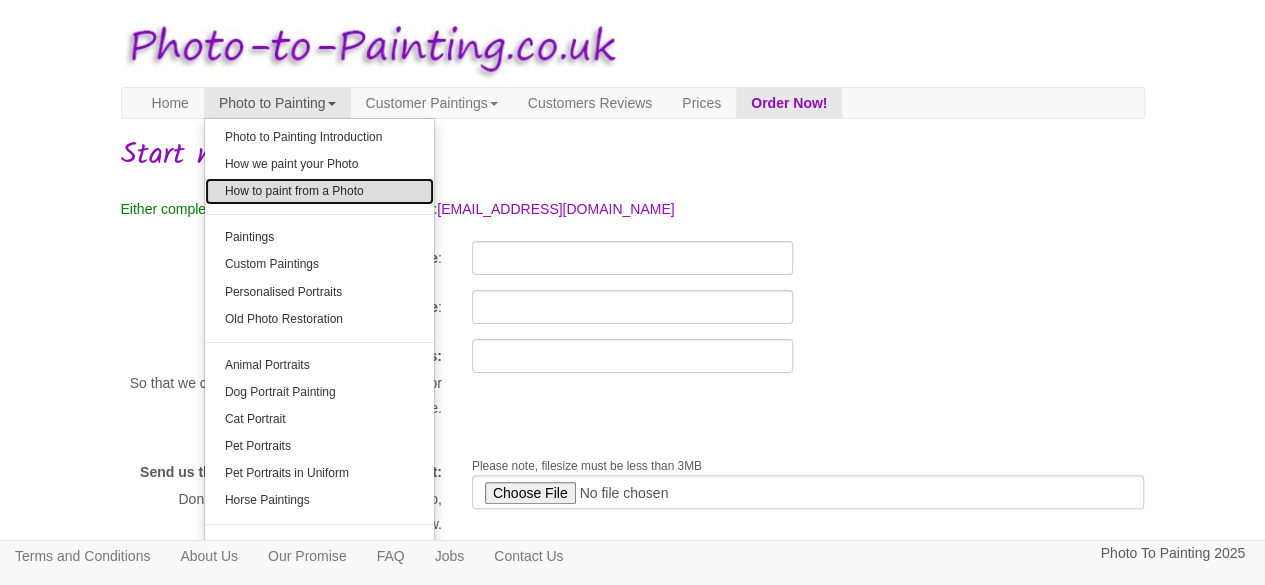 click on "How to paint from a Photo" at bounding box center [319, 191] 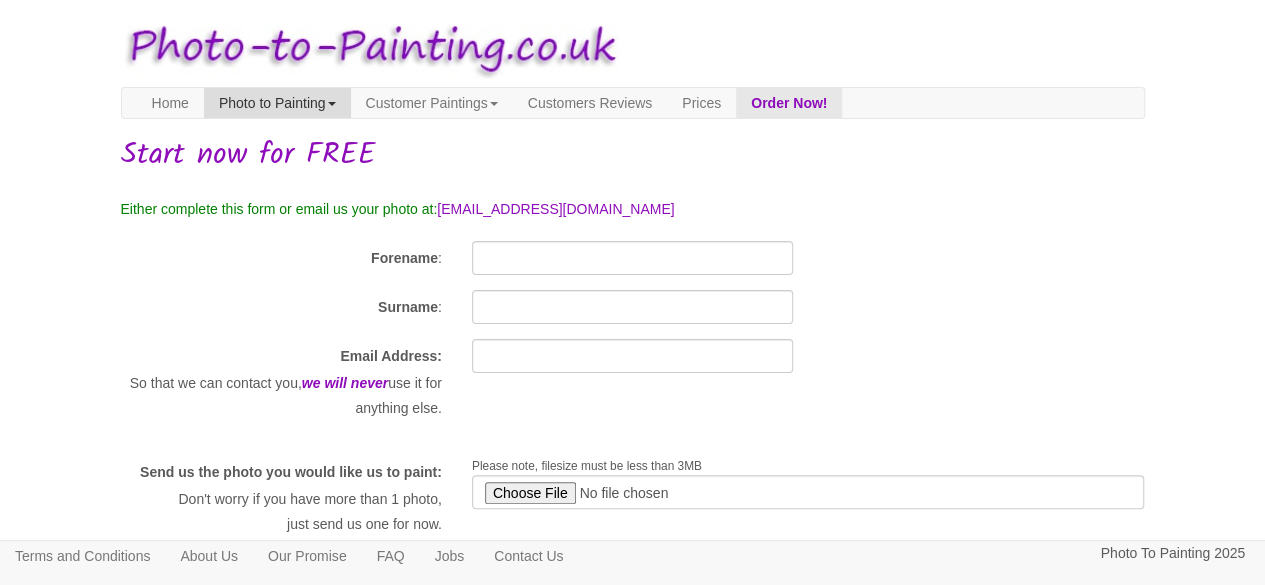 click on "Photo to Painting" at bounding box center (277, 103) 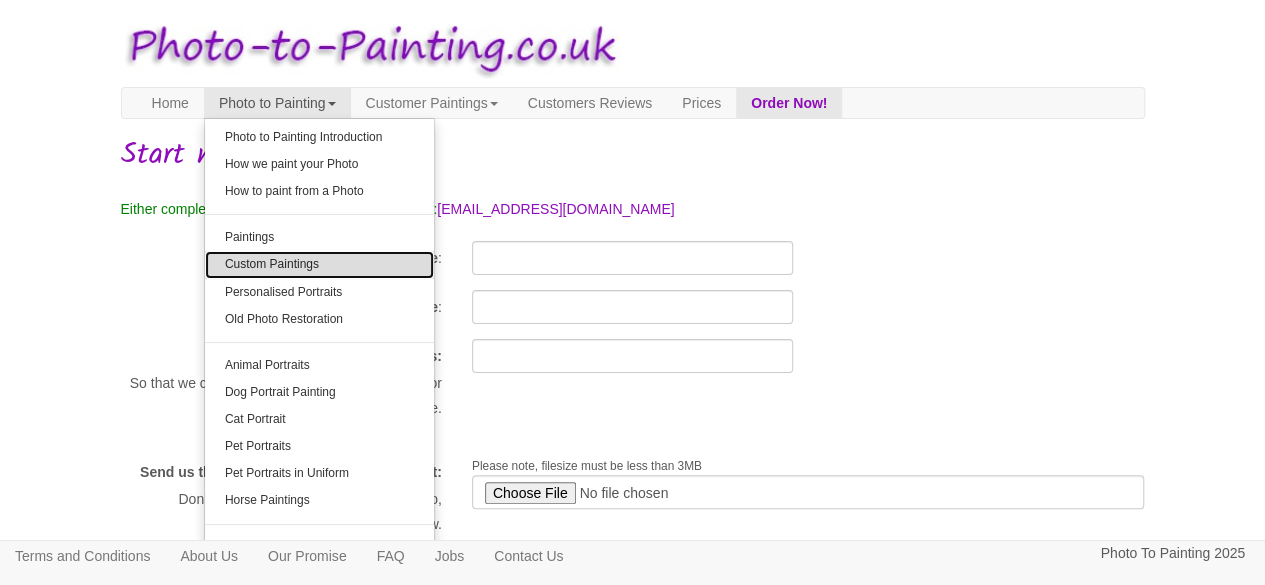 click on "Custom Paintings" at bounding box center (319, 264) 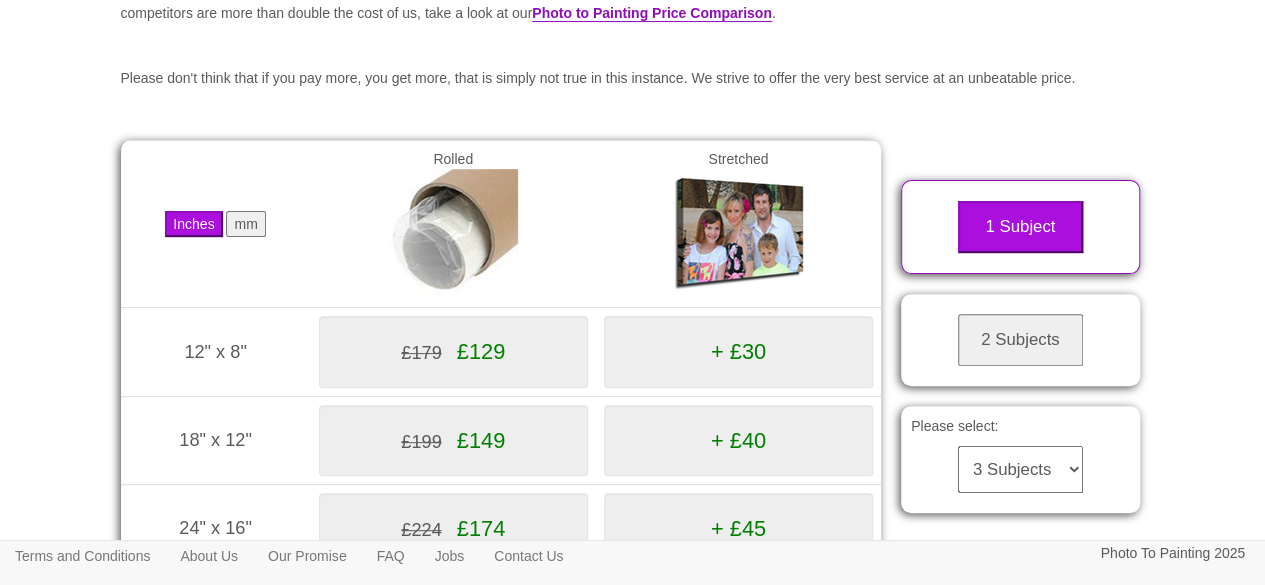scroll, scrollTop: 400, scrollLeft: 0, axis: vertical 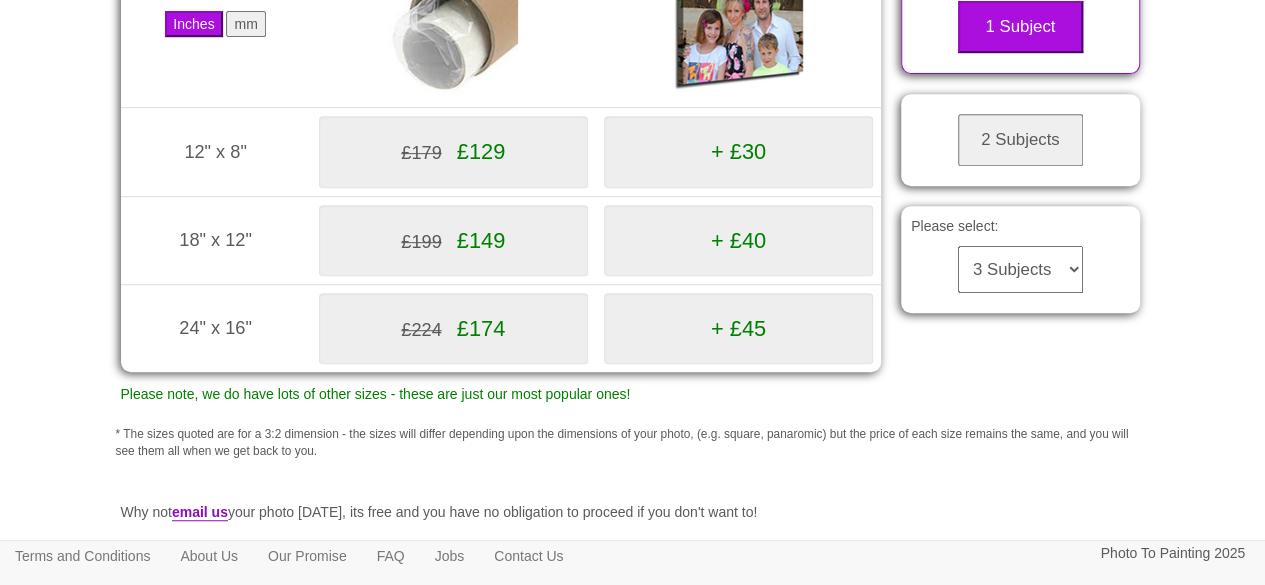 click on "2 Subjects" at bounding box center (1020, 140) 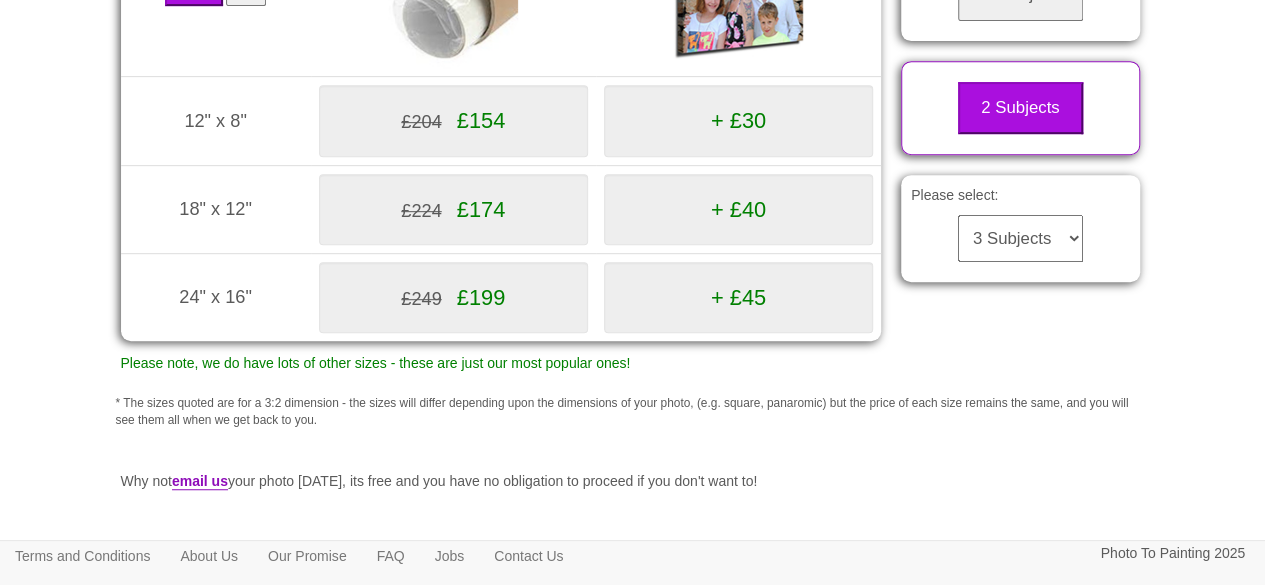scroll, scrollTop: 400, scrollLeft: 0, axis: vertical 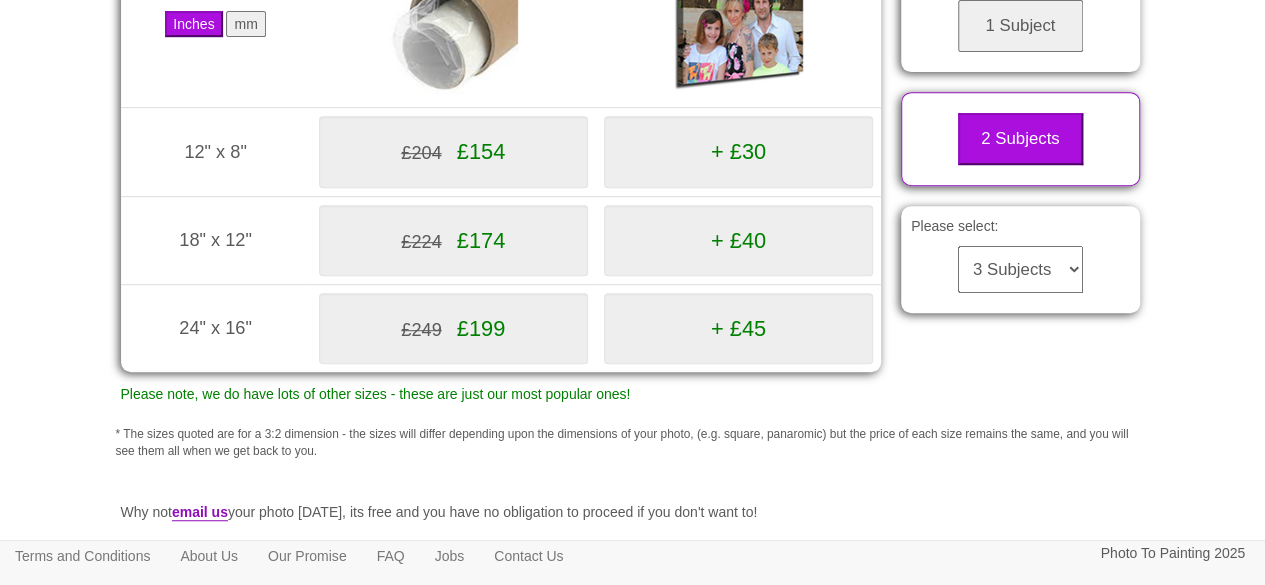 drag, startPoint x: 260, startPoint y: 54, endPoint x: 260, endPoint y: 95, distance: 41 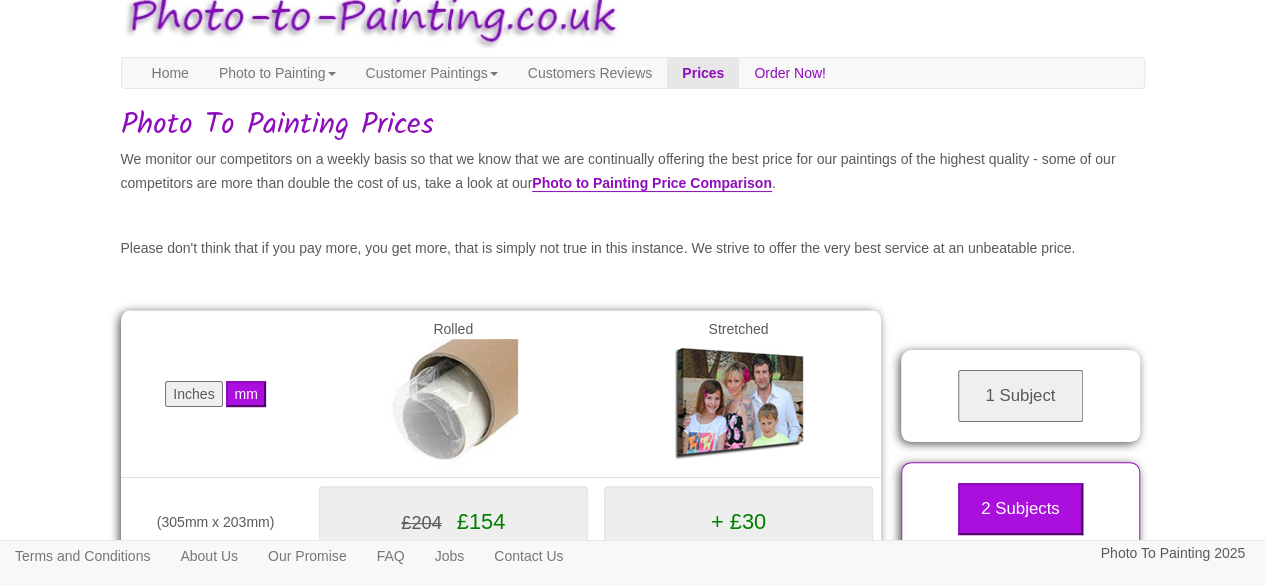 scroll, scrollTop: 0, scrollLeft: 0, axis: both 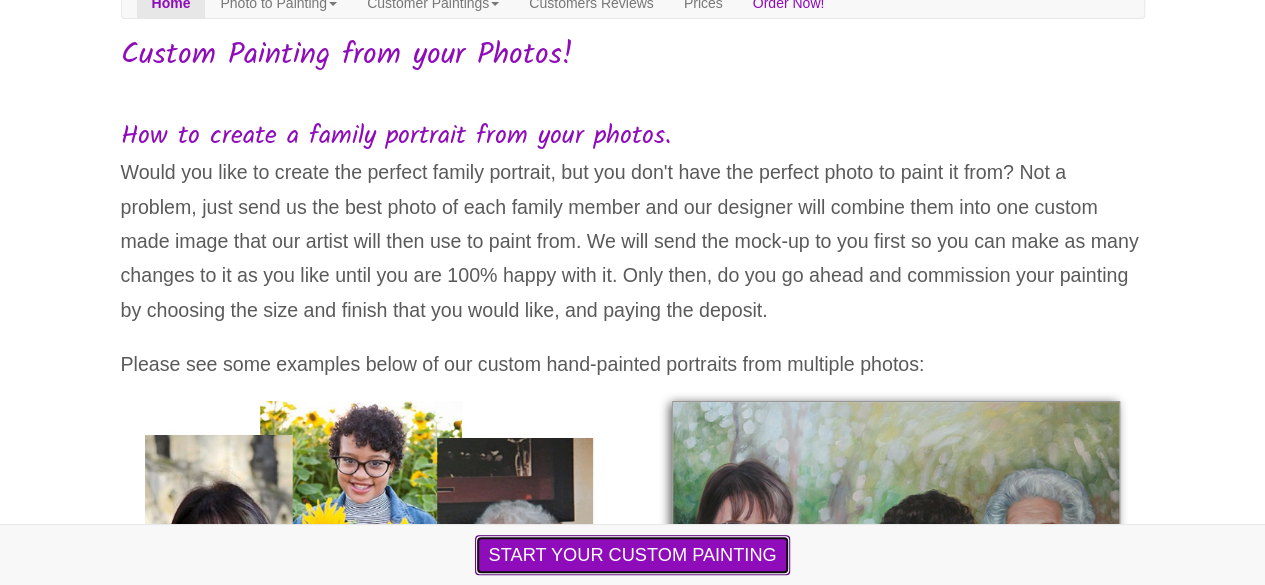 click on "START YOUR CUSTOM PAINTING" at bounding box center [632, 555] 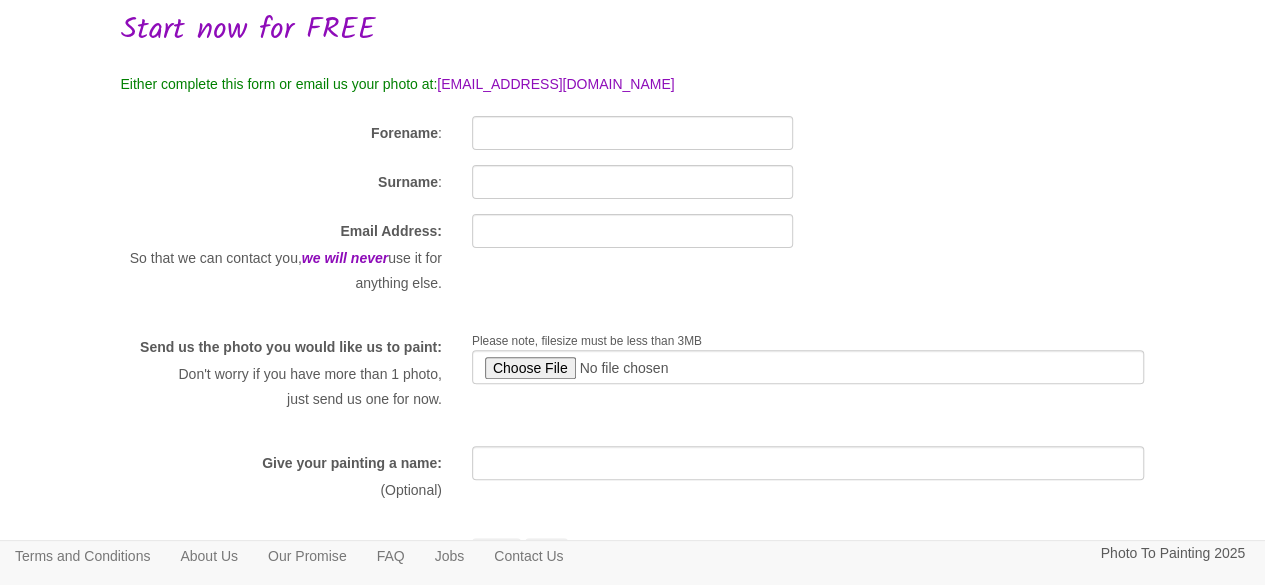 scroll, scrollTop: 0, scrollLeft: 0, axis: both 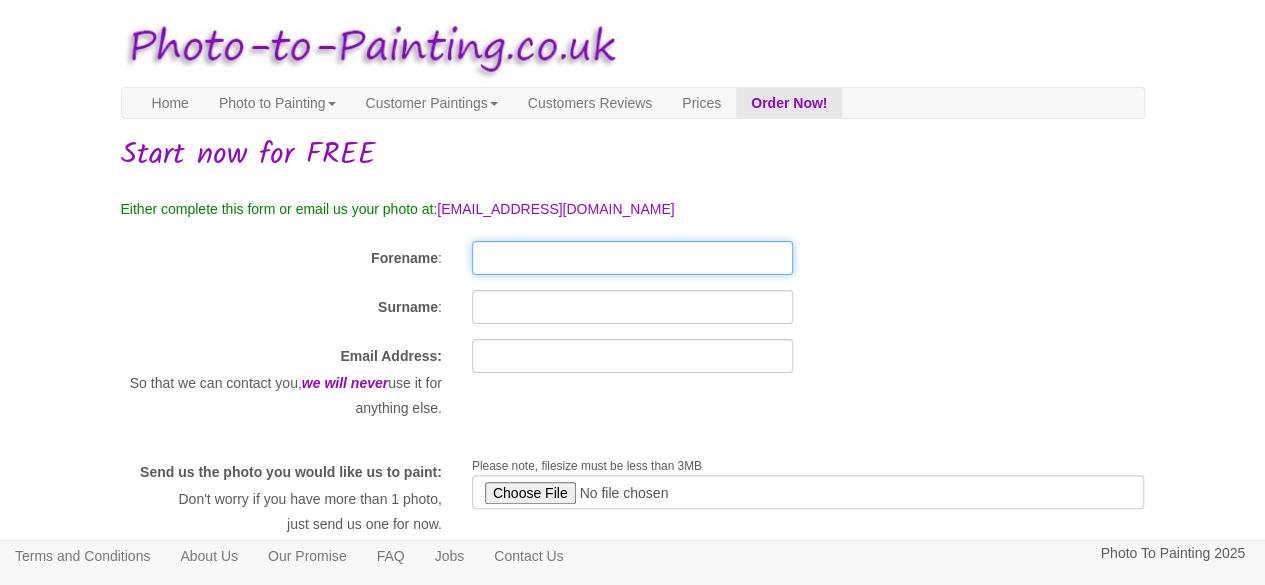 click on "Forename" at bounding box center (632, 258) 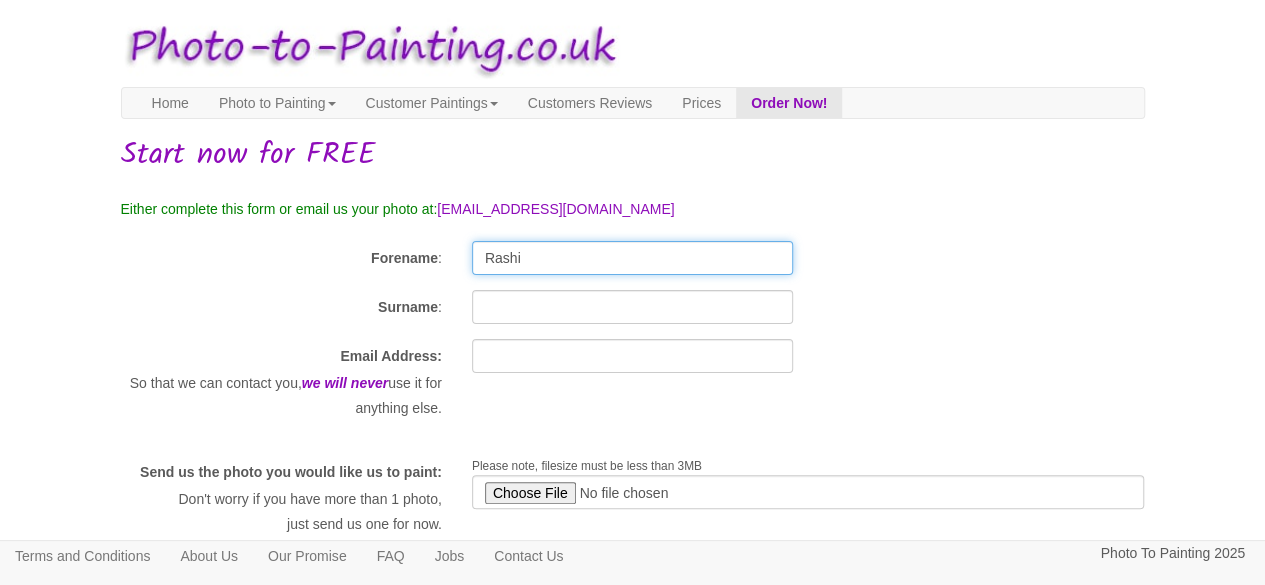 type on "Rashi" 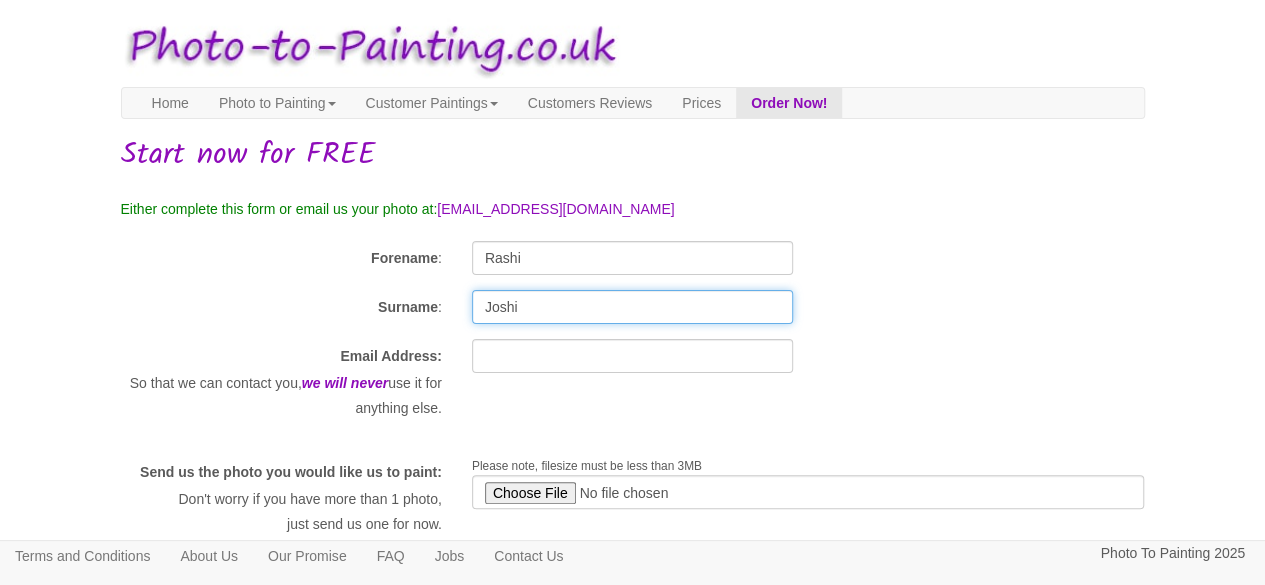 type on "Joshi" 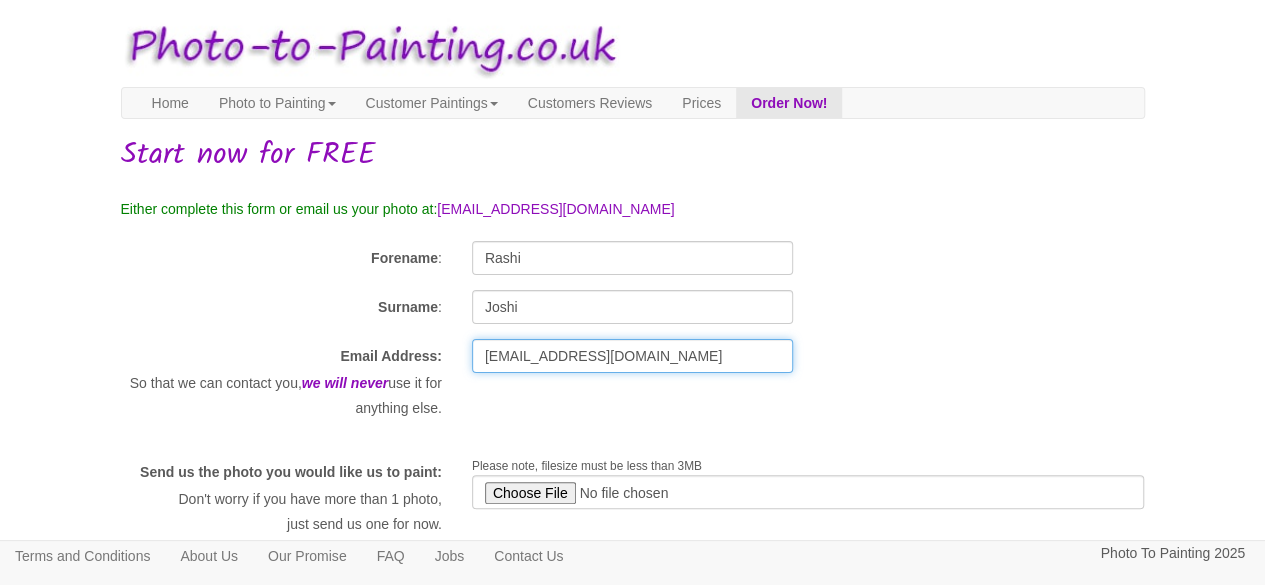 click on "famjoshi@hotmaill.com" at bounding box center [632, 356] 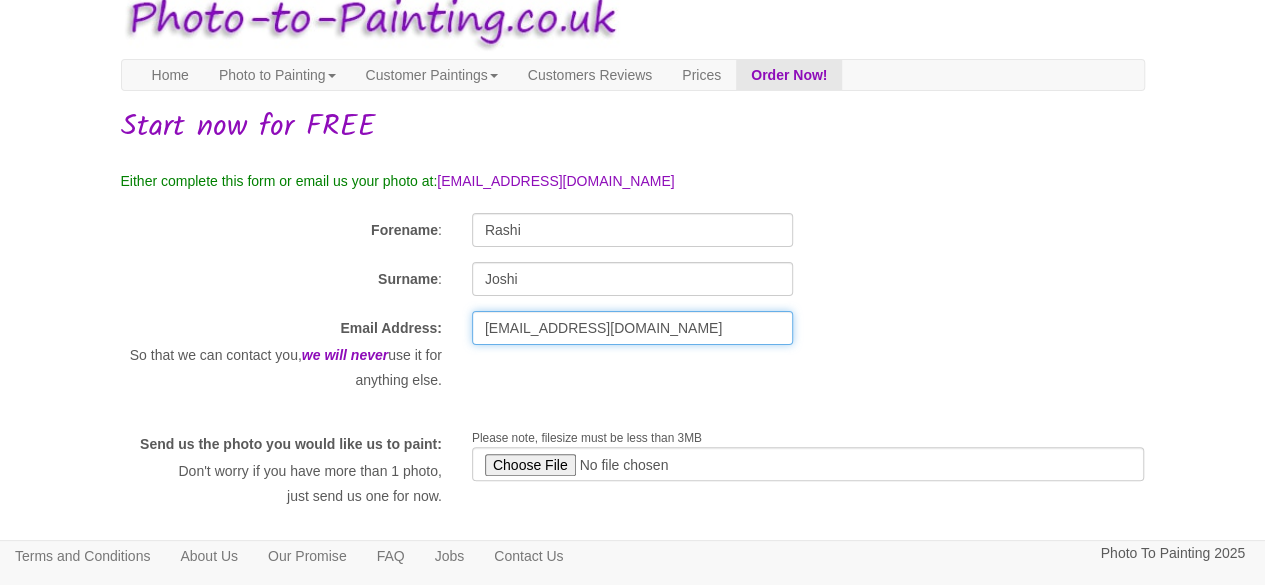 scroll, scrollTop: 100, scrollLeft: 0, axis: vertical 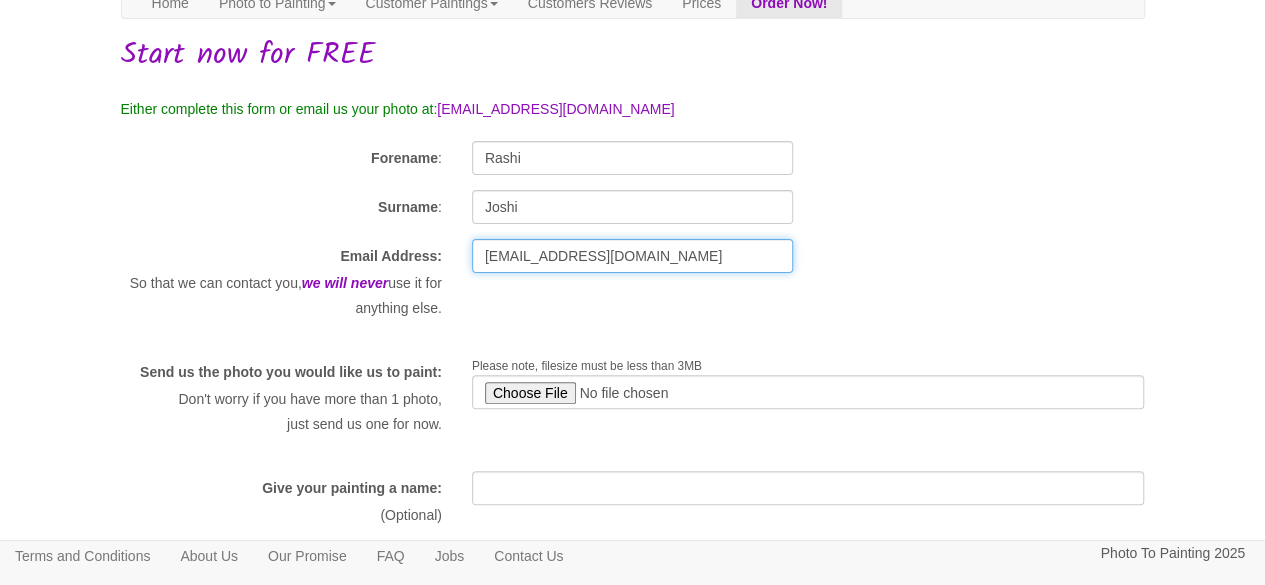 type on "famjoshi@hotmail.com" 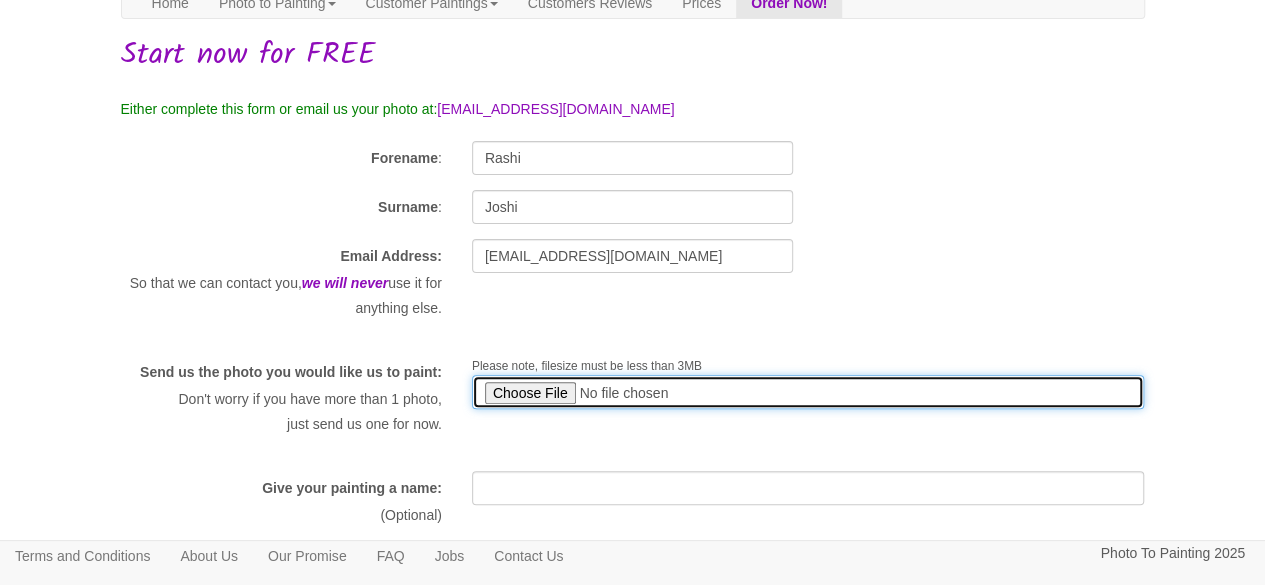 click at bounding box center (808, 392) 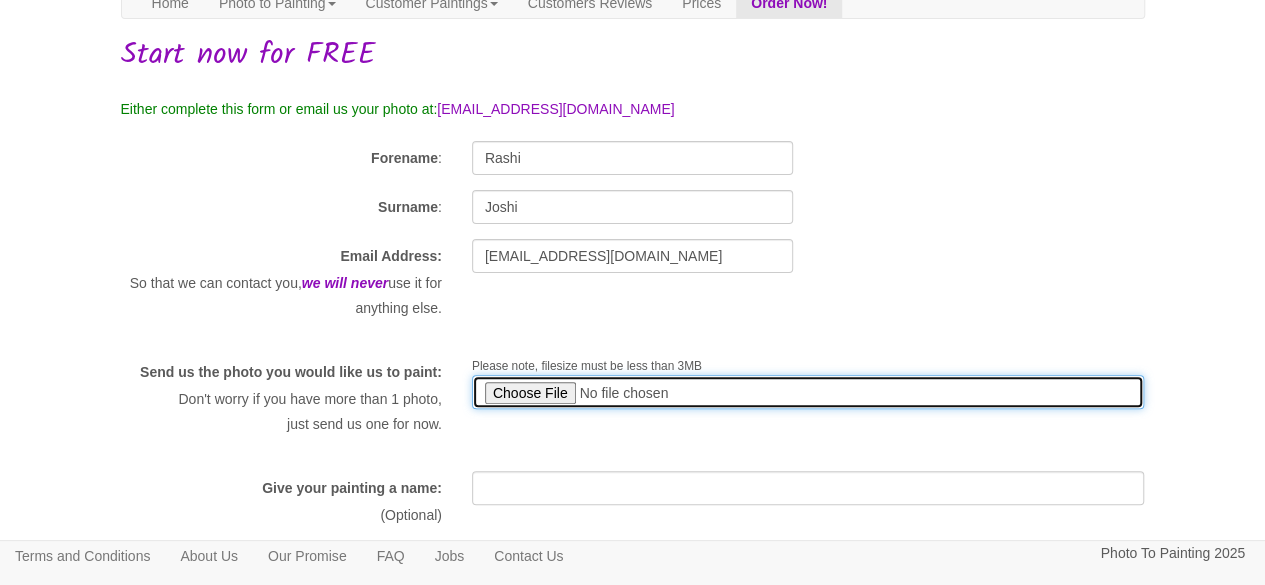 type on "C:\fakepath\Målning.jpeg" 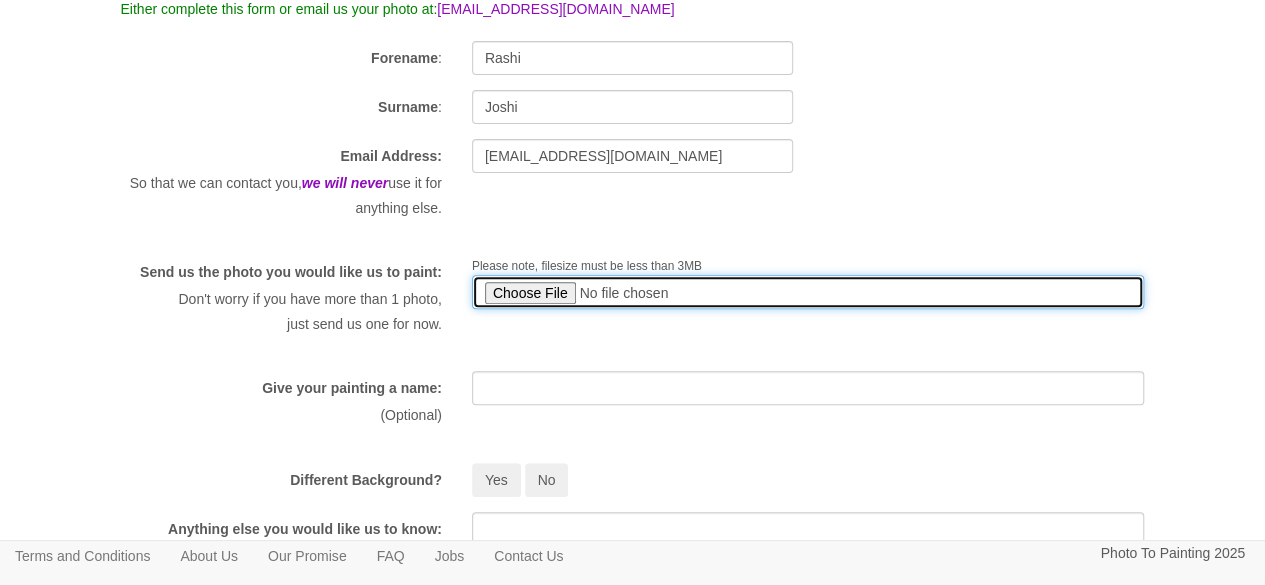 scroll, scrollTop: 300, scrollLeft: 0, axis: vertical 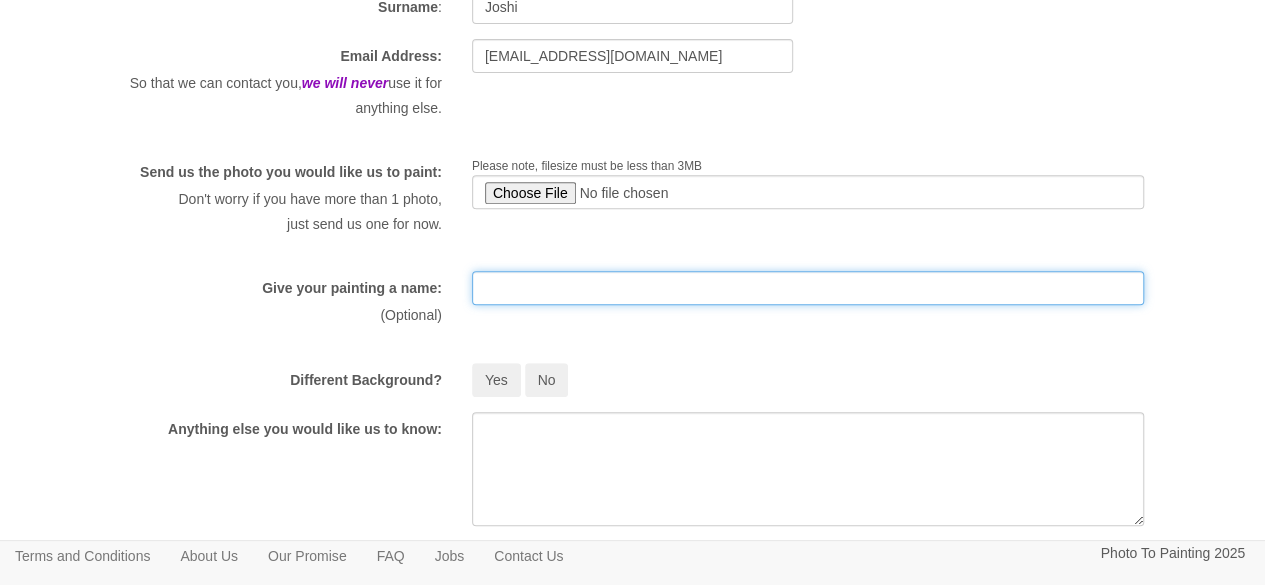 click at bounding box center (808, 288) 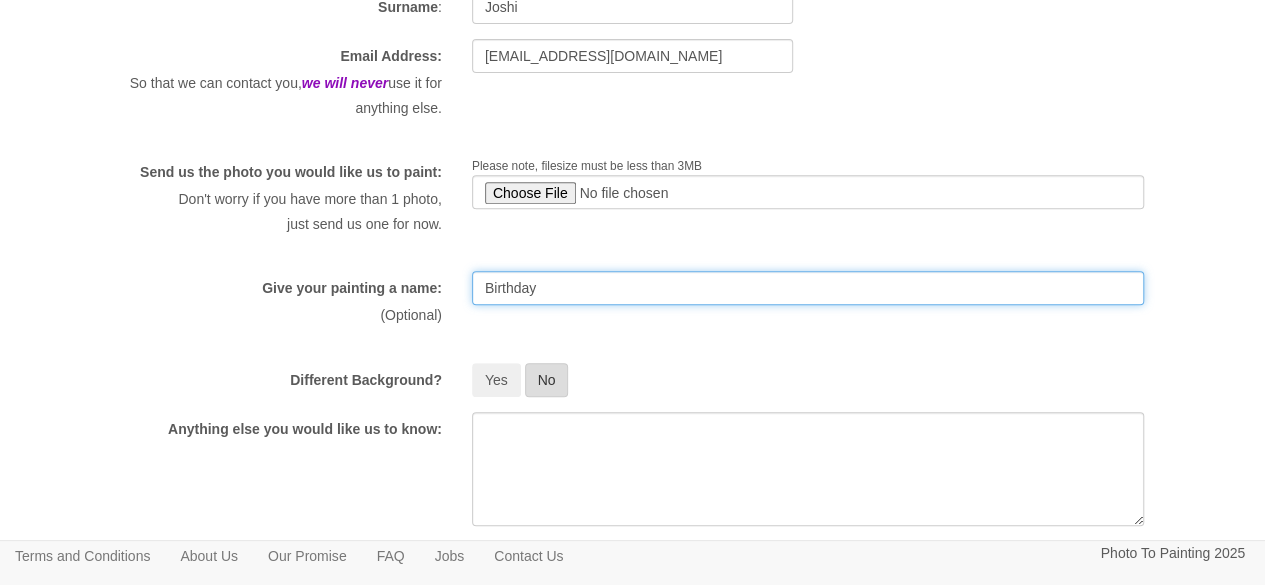type on "Birthday" 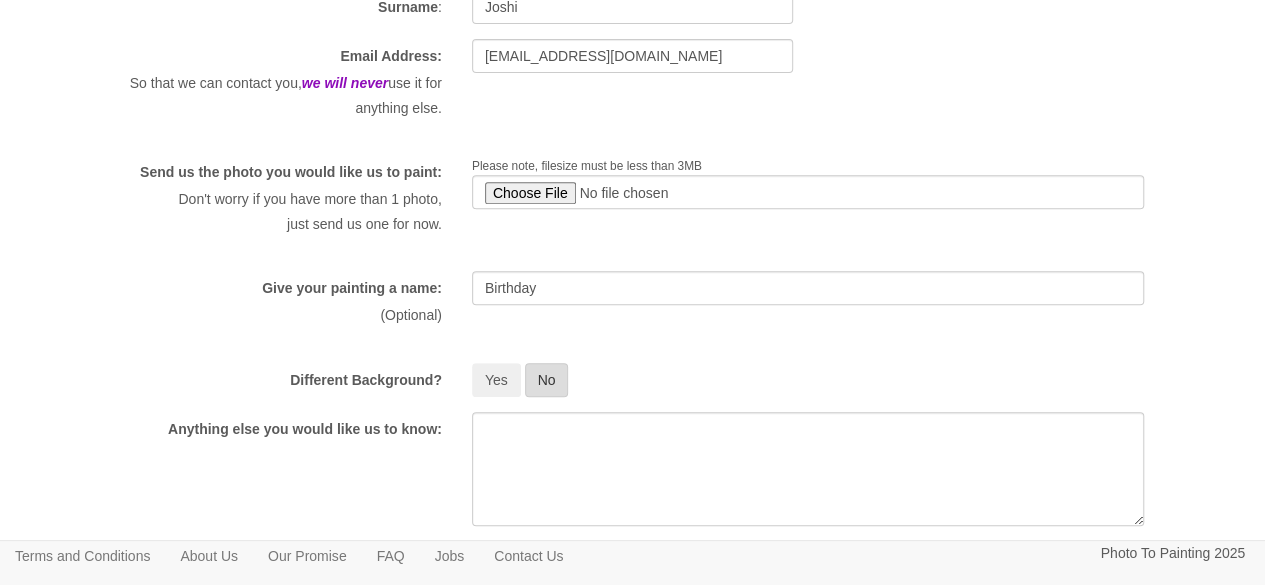 click on "No" at bounding box center (547, 380) 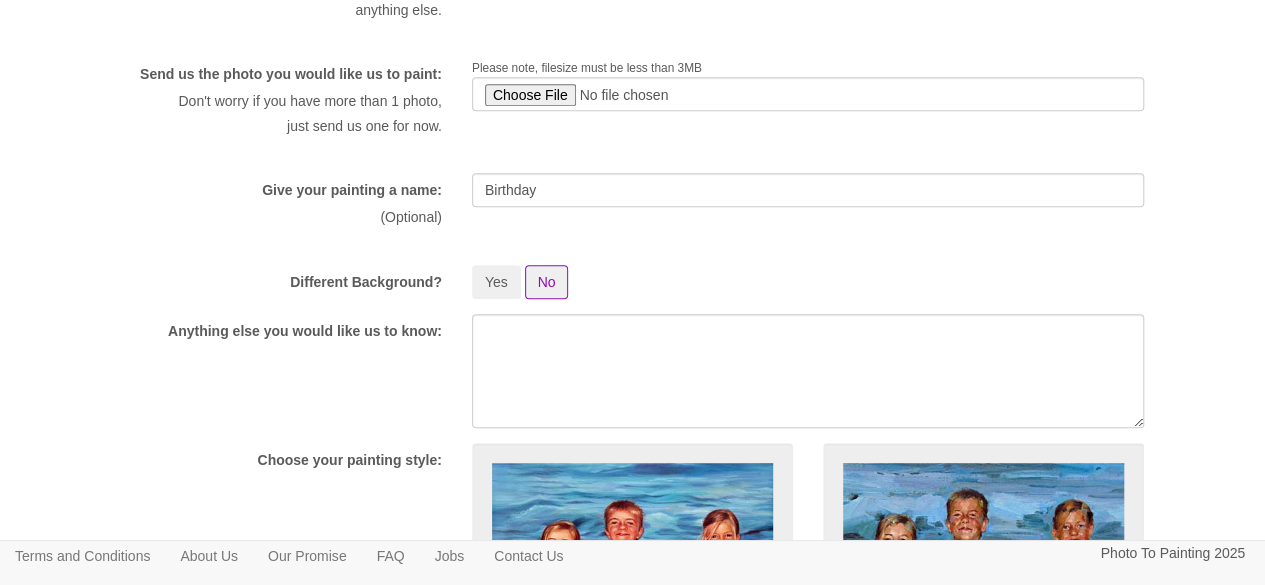 scroll, scrollTop: 600, scrollLeft: 0, axis: vertical 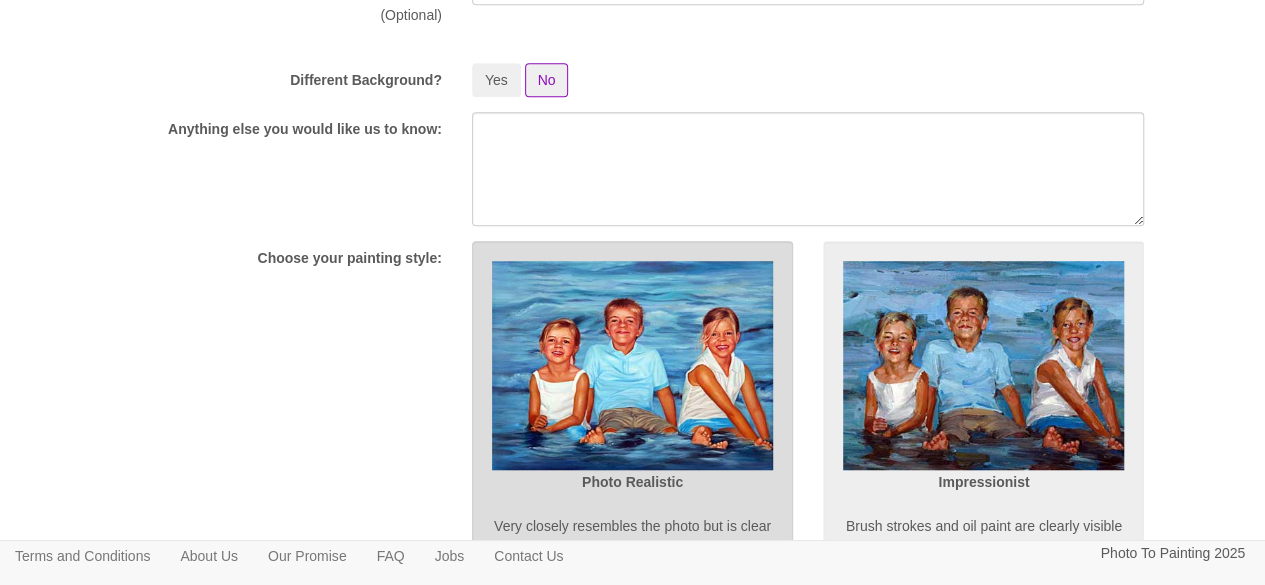click at bounding box center [632, 365] 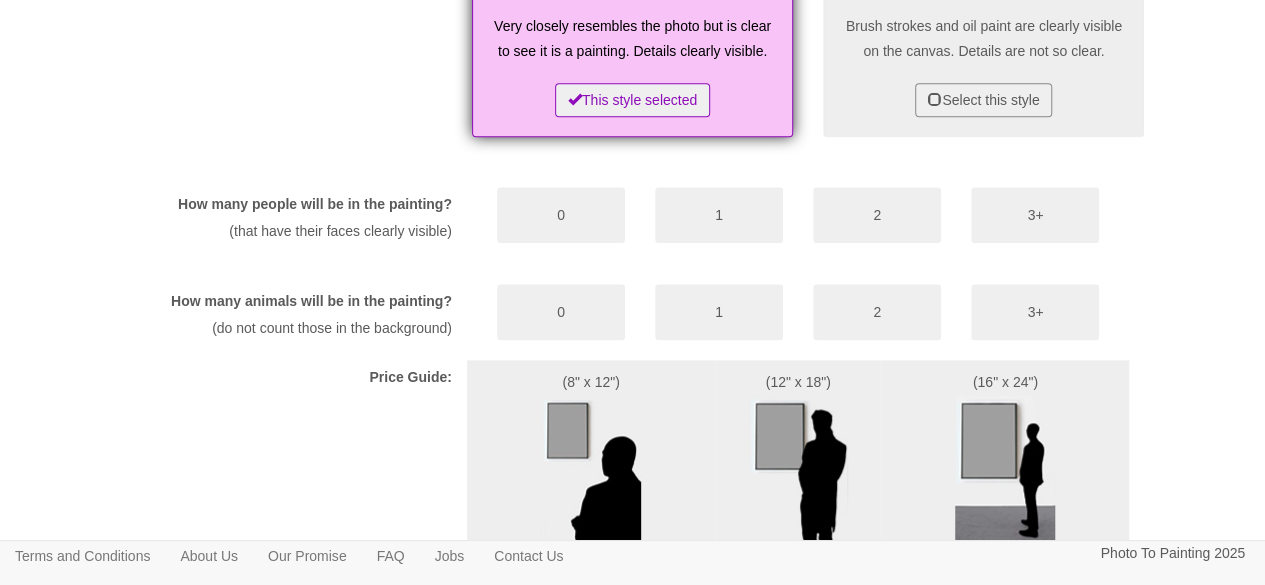 scroll, scrollTop: 1000, scrollLeft: 0, axis: vertical 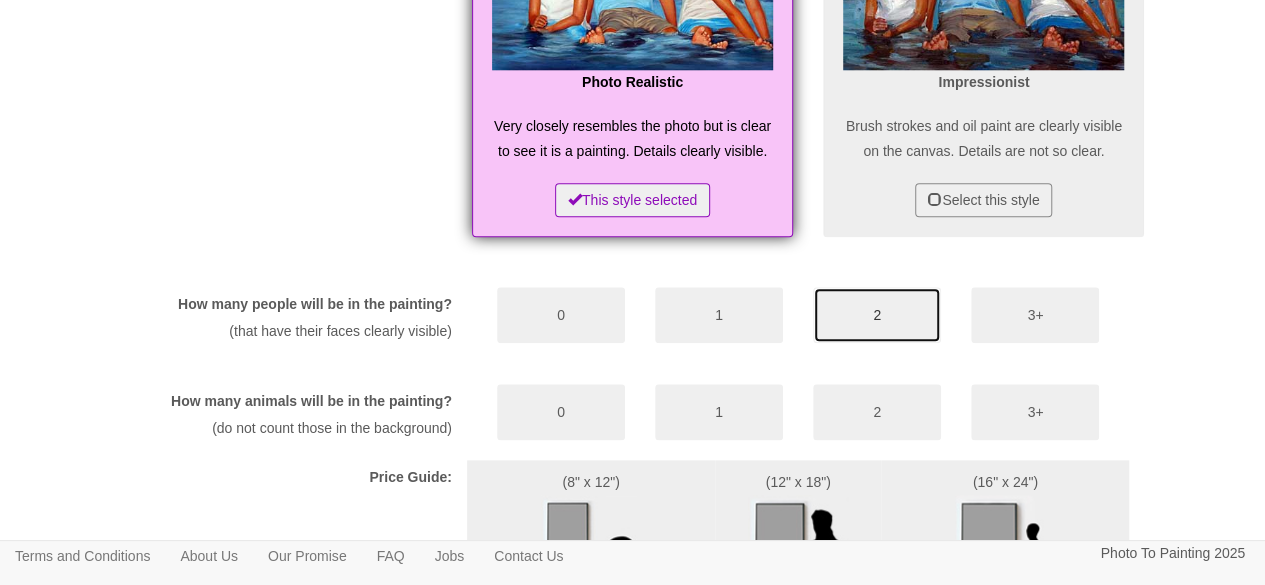 click on "2" at bounding box center (877, 315) 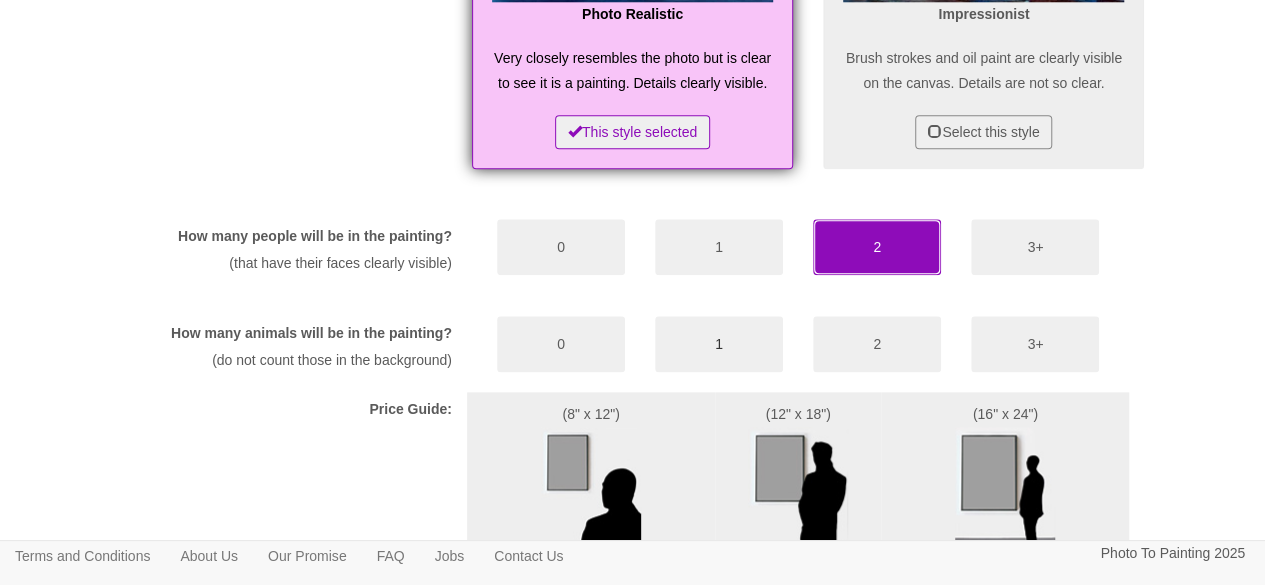 scroll, scrollTop: 1100, scrollLeft: 0, axis: vertical 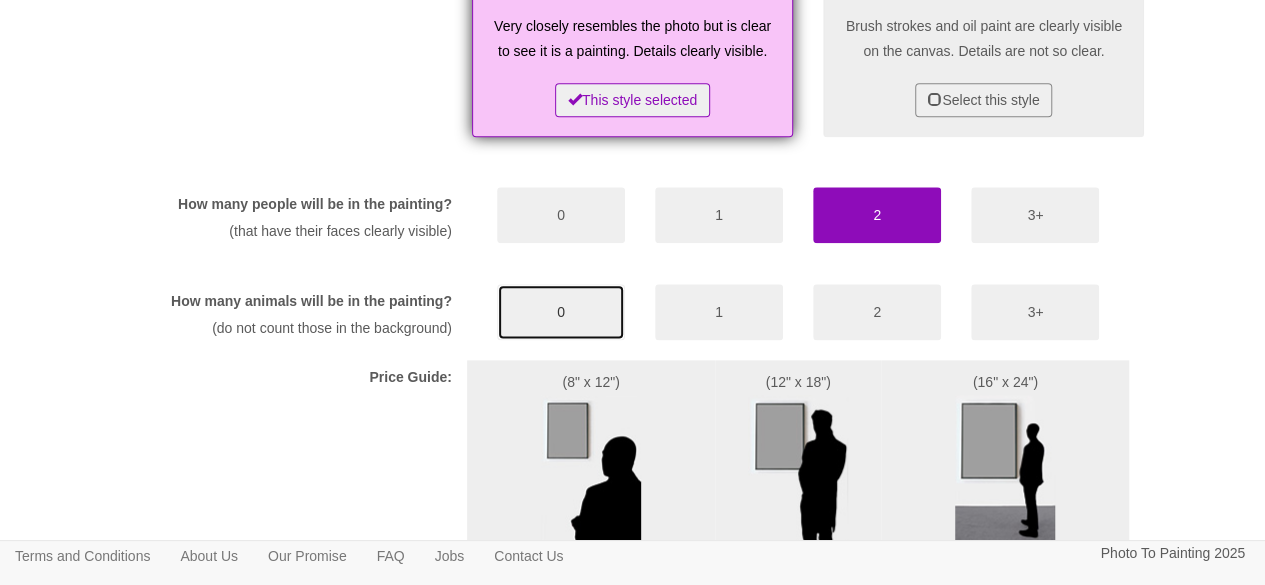 click on "0" at bounding box center [561, 312] 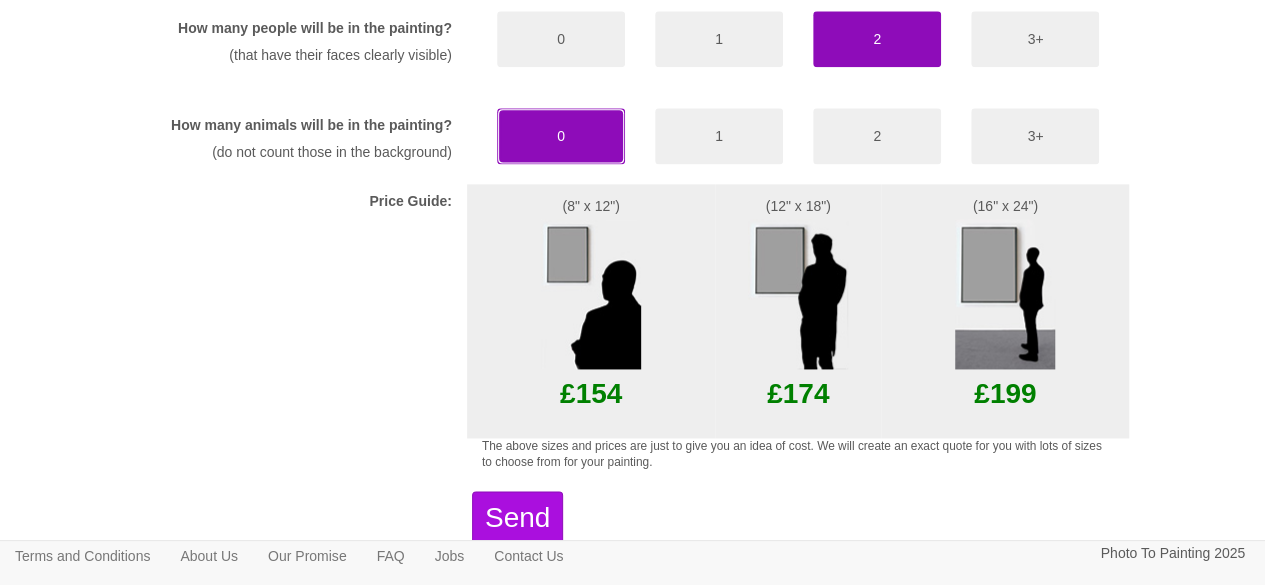 scroll, scrollTop: 1376, scrollLeft: 0, axis: vertical 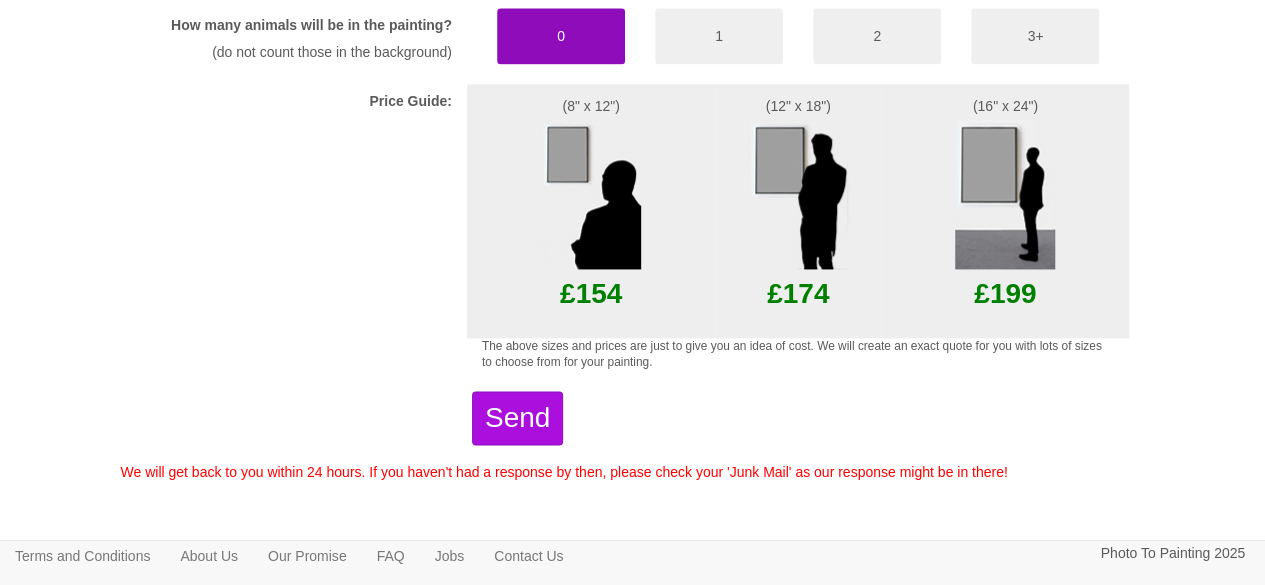 click at bounding box center [591, 194] 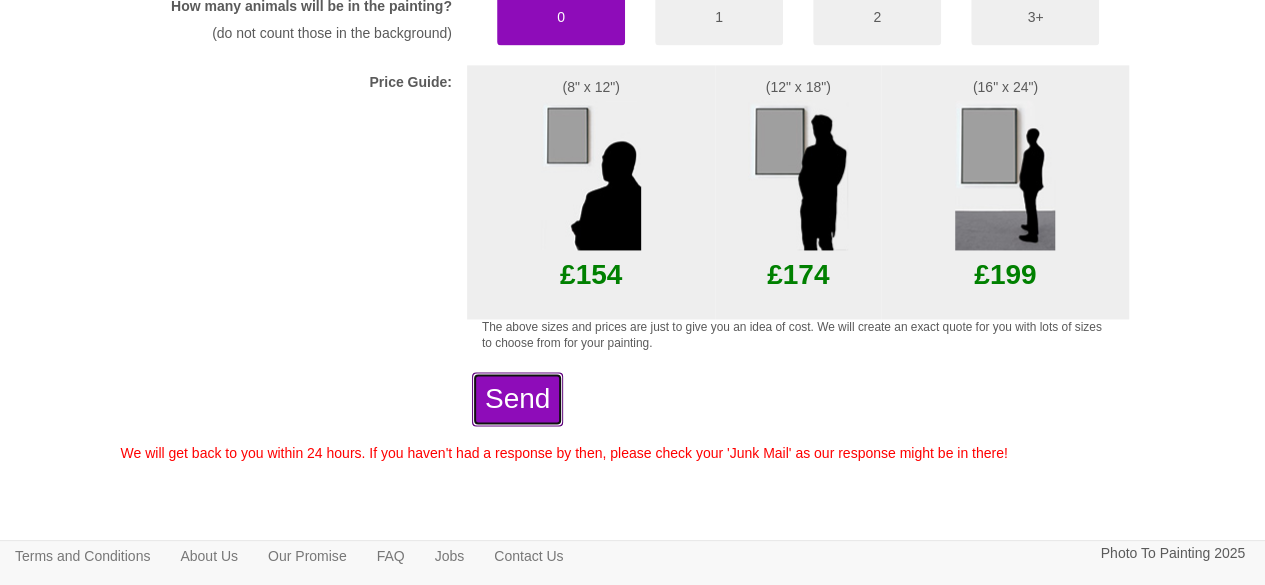 click on "Send" at bounding box center [517, 399] 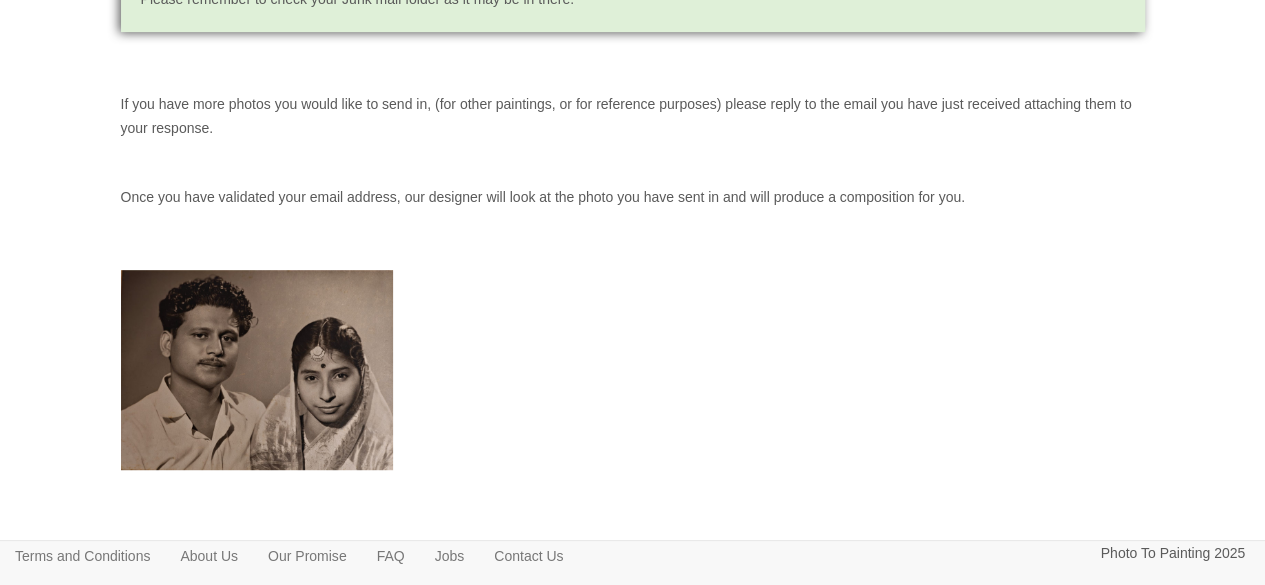 scroll, scrollTop: 366, scrollLeft: 0, axis: vertical 